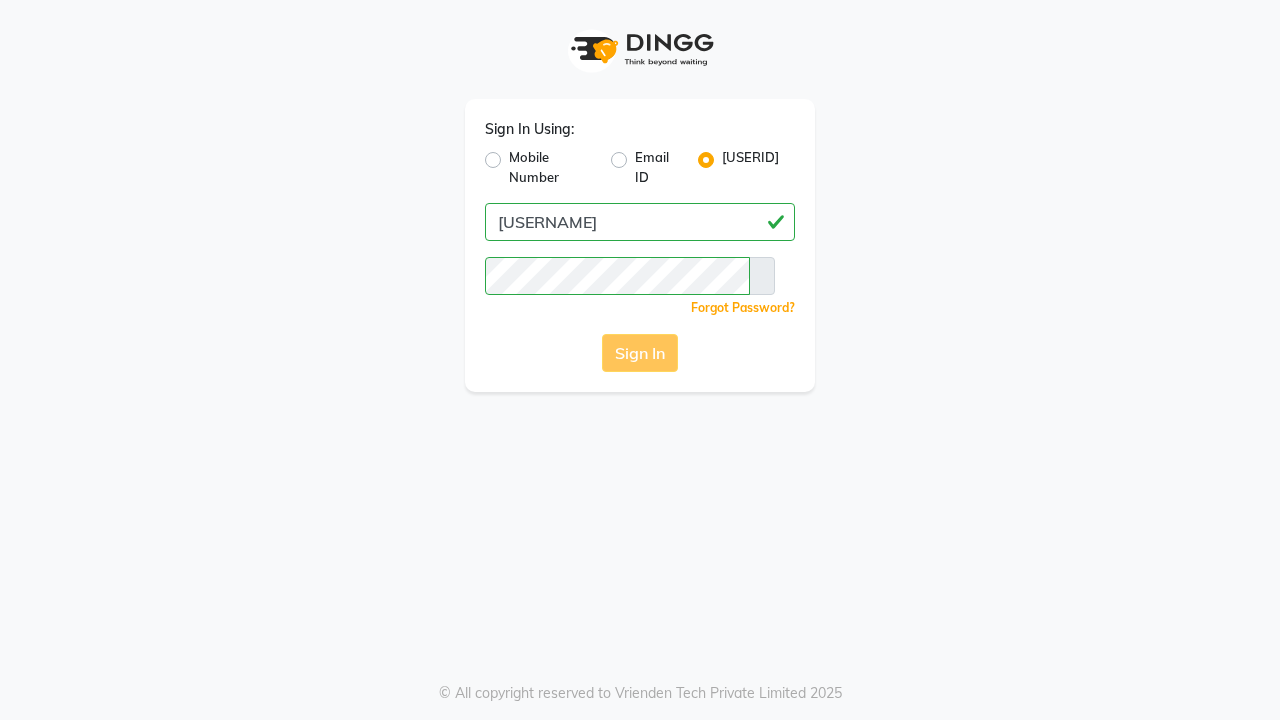 scroll, scrollTop: 0, scrollLeft: 0, axis: both 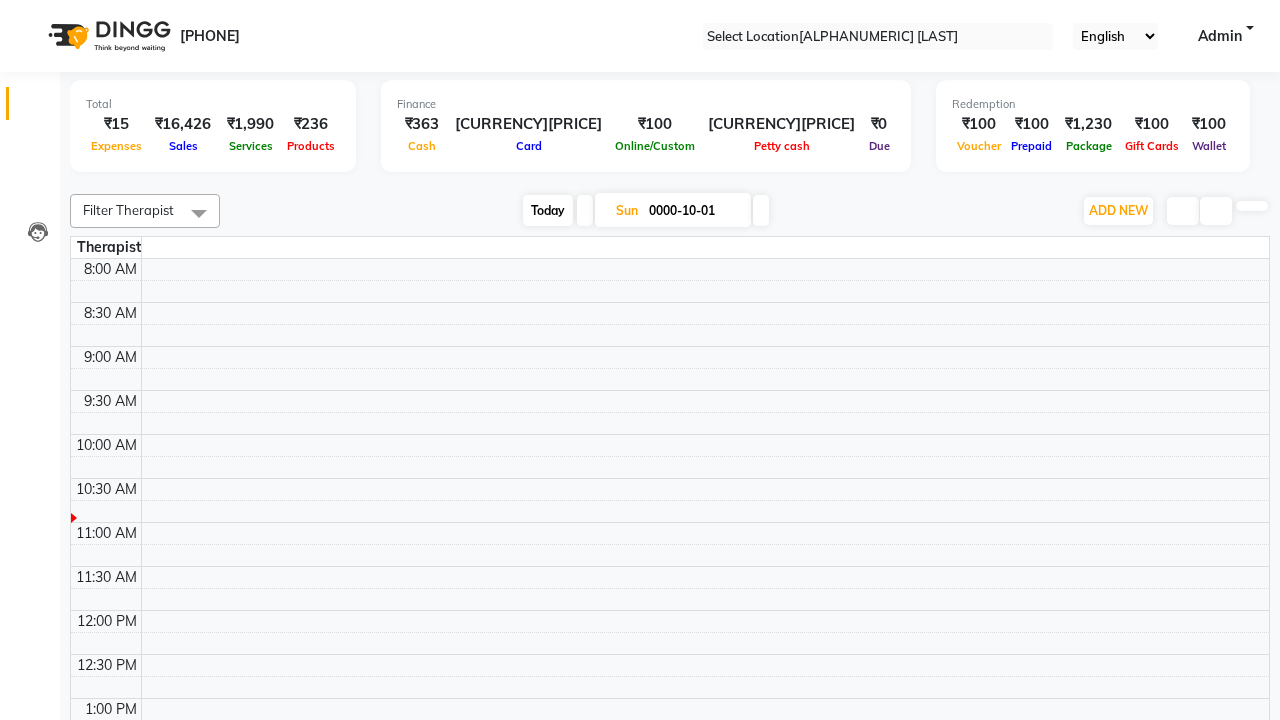 click on "Today" at bounding box center [548, 210] 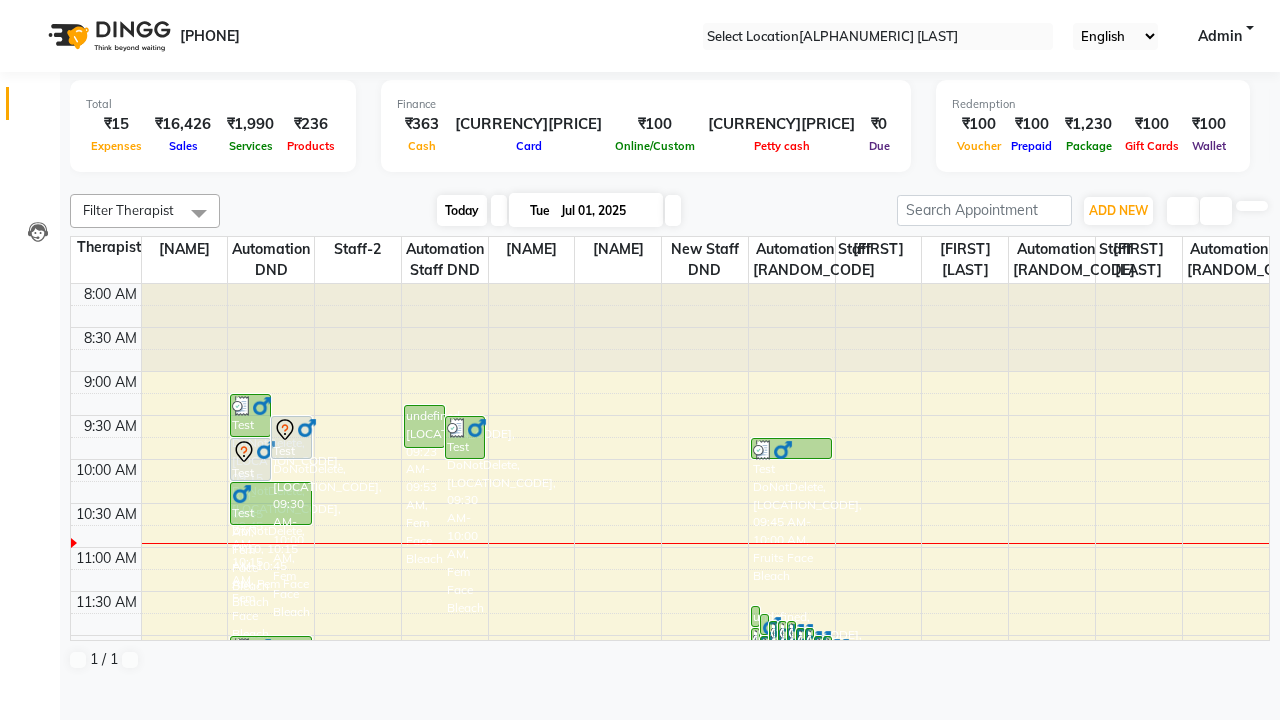 scroll, scrollTop: 177, scrollLeft: 0, axis: vertical 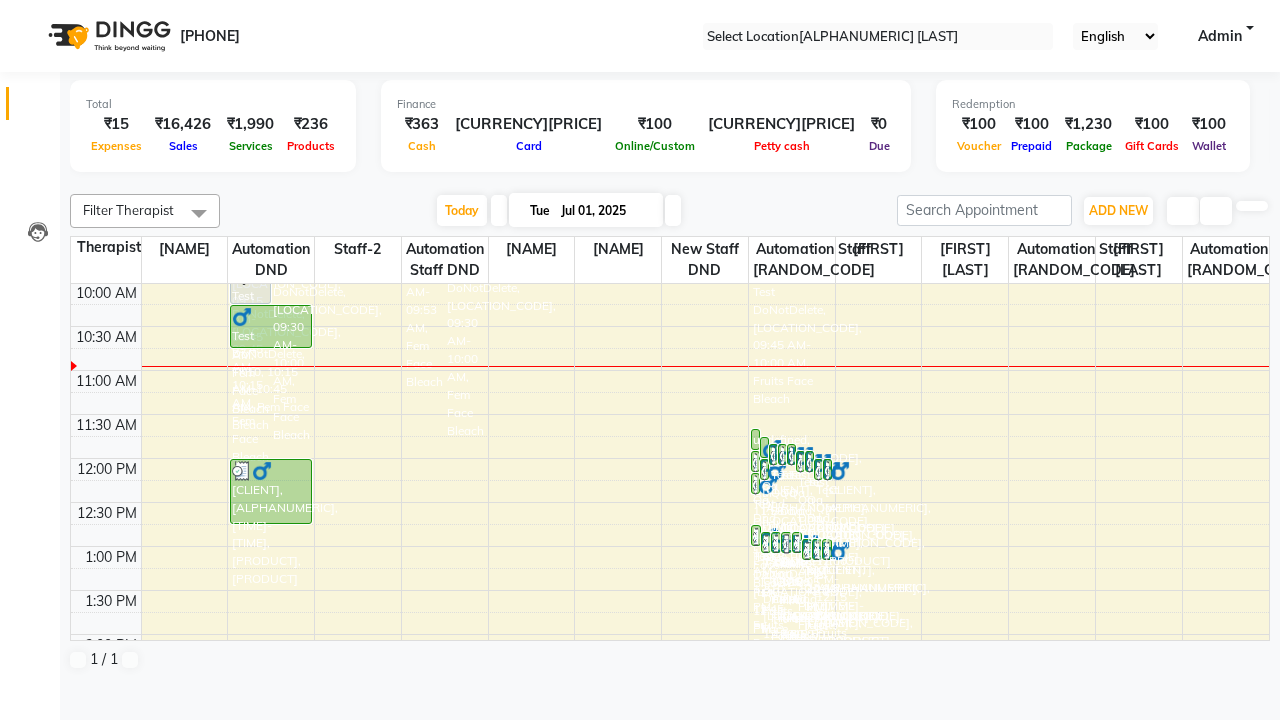 click at bounding box center (31, 8) 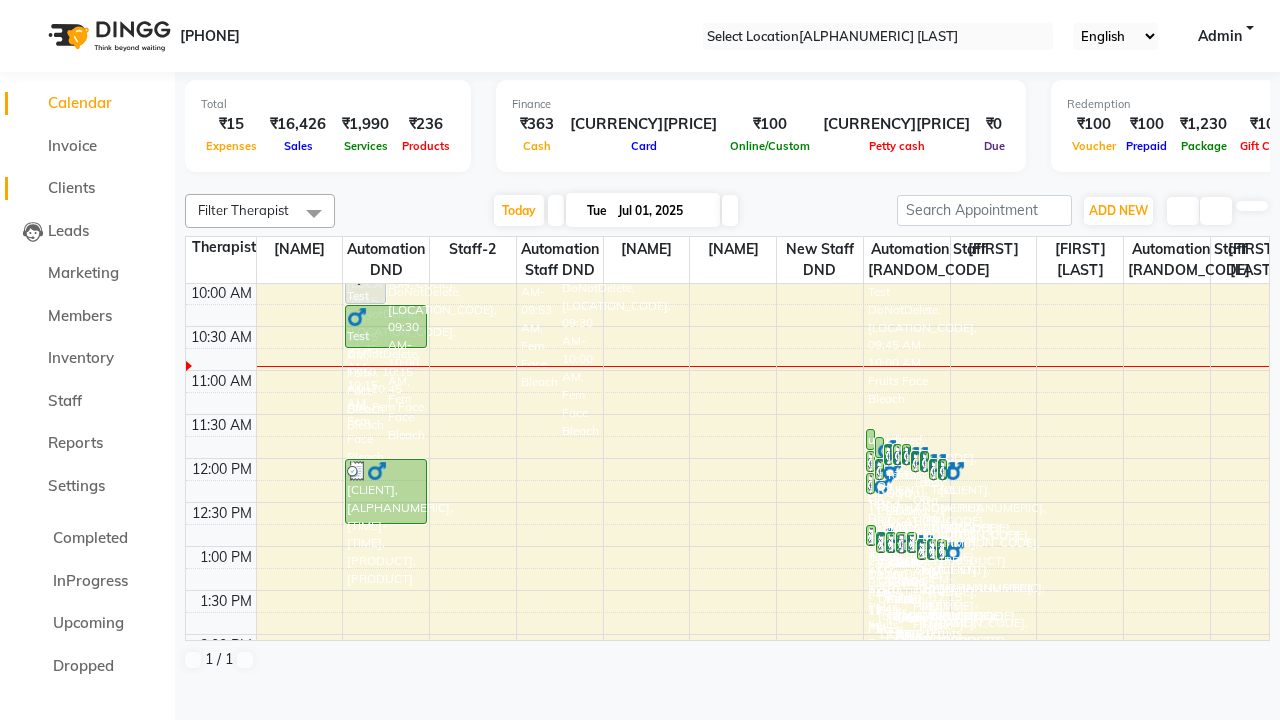 click on "Clients" at bounding box center [71, 187] 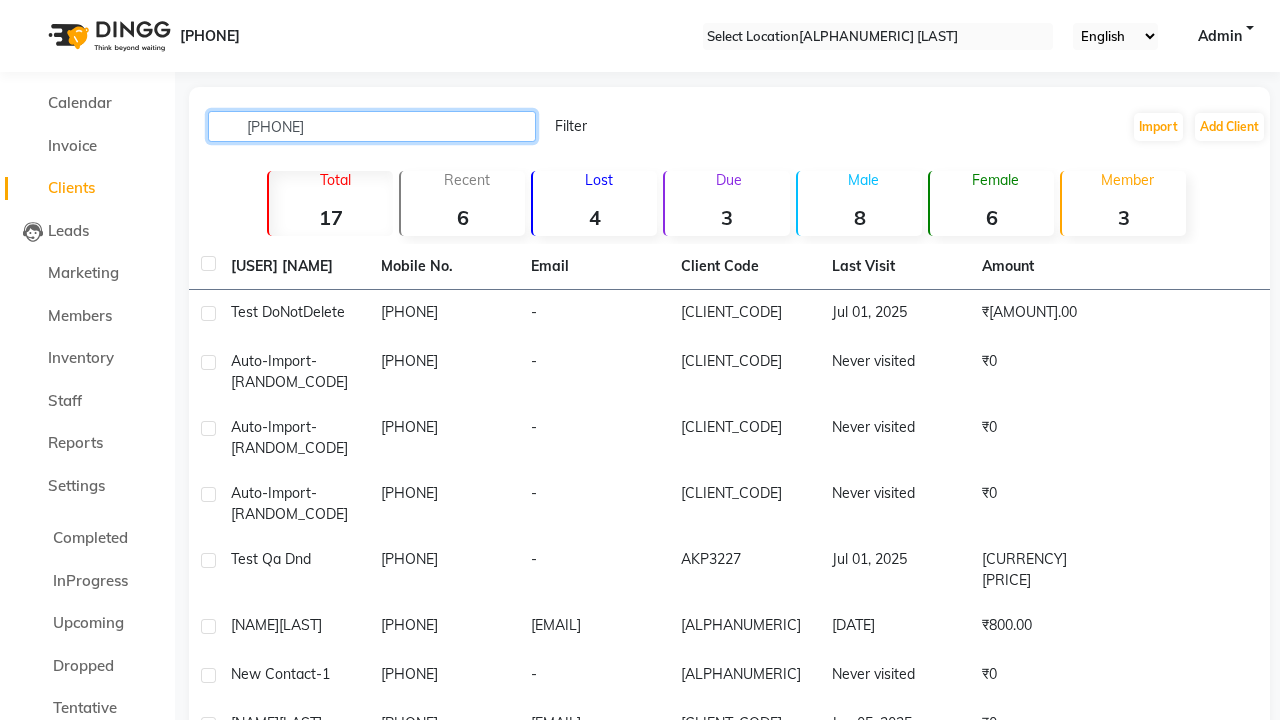 type on "[PHONE]" 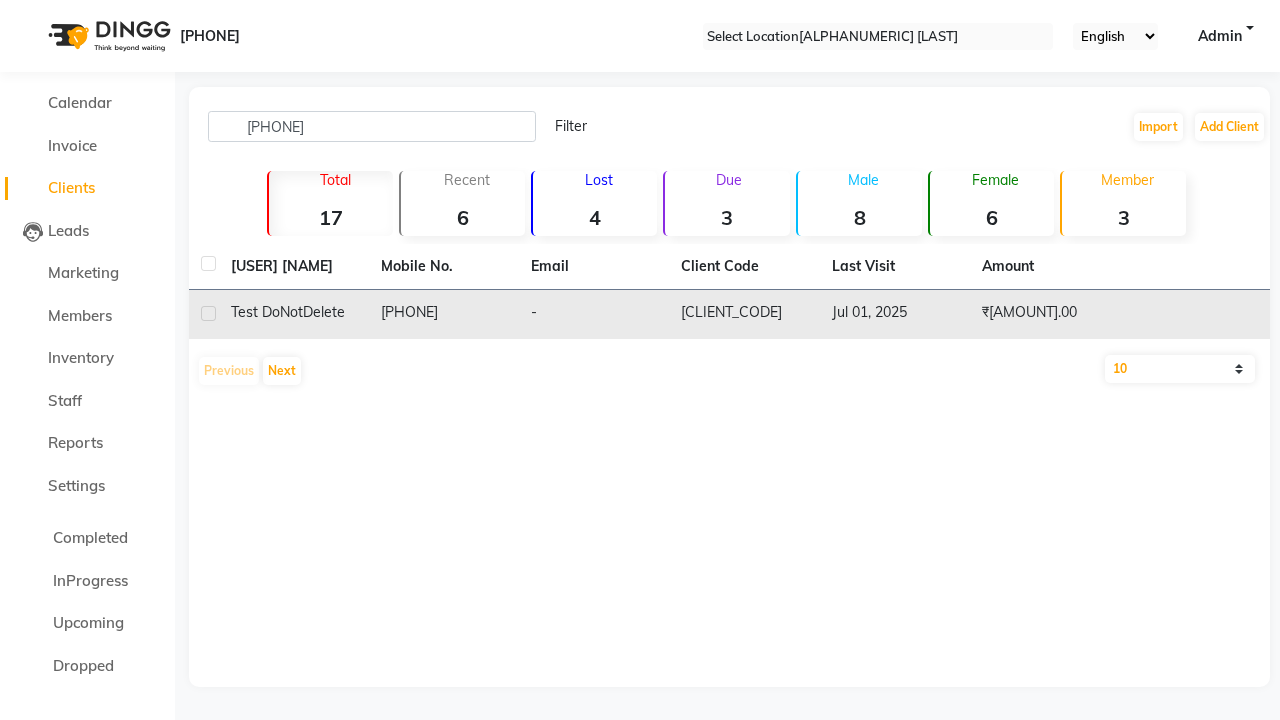 click on "[PHONE]" at bounding box center (444, 314) 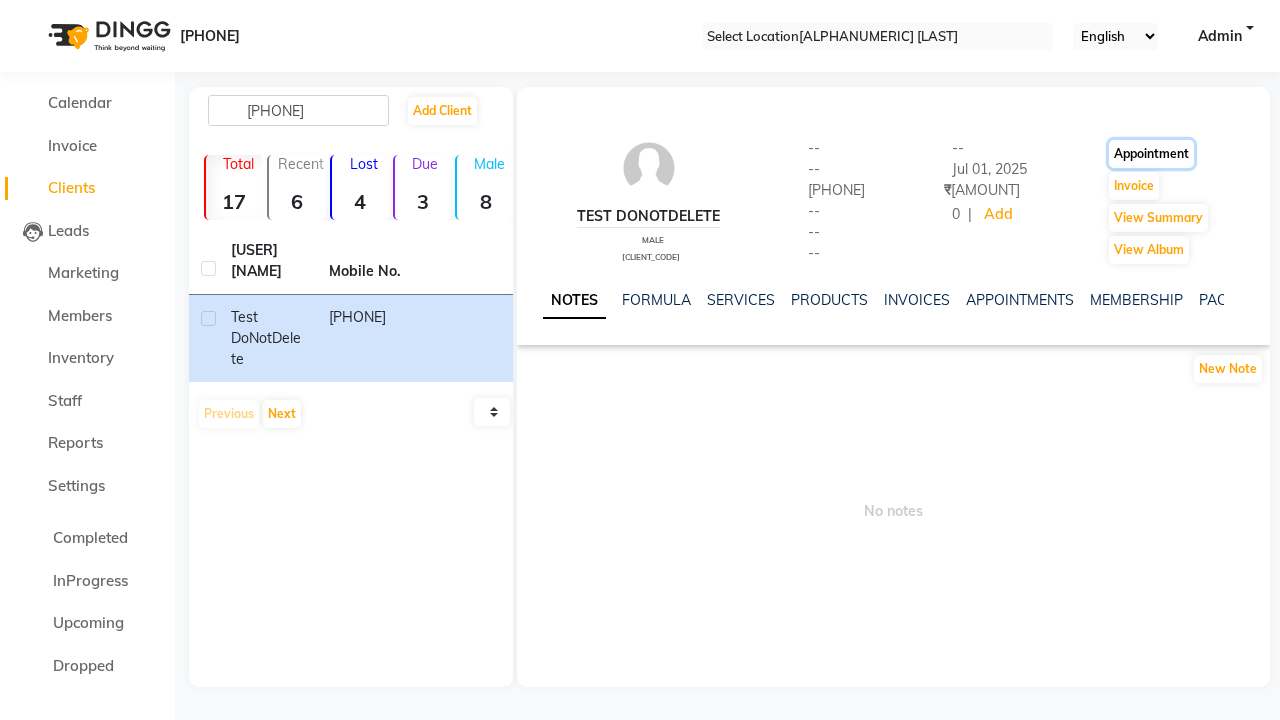 click on "Appointment" at bounding box center [1151, 154] 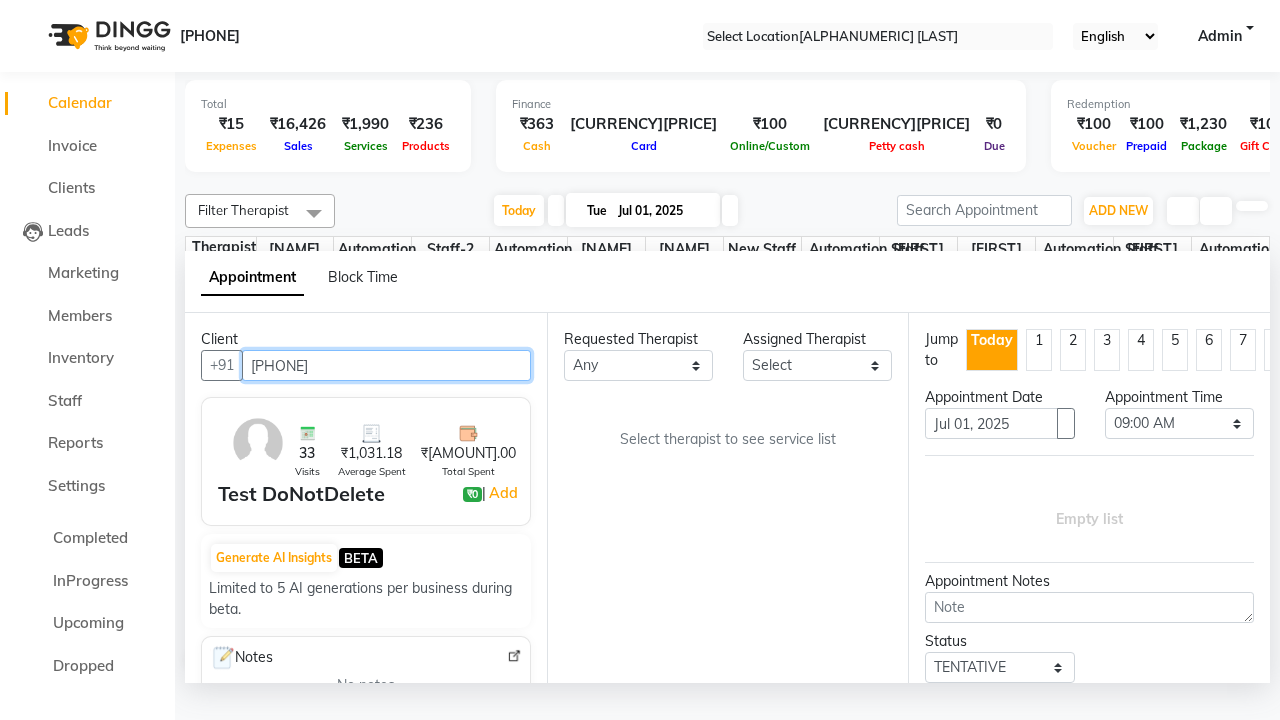 scroll, scrollTop: 1, scrollLeft: 0, axis: vertical 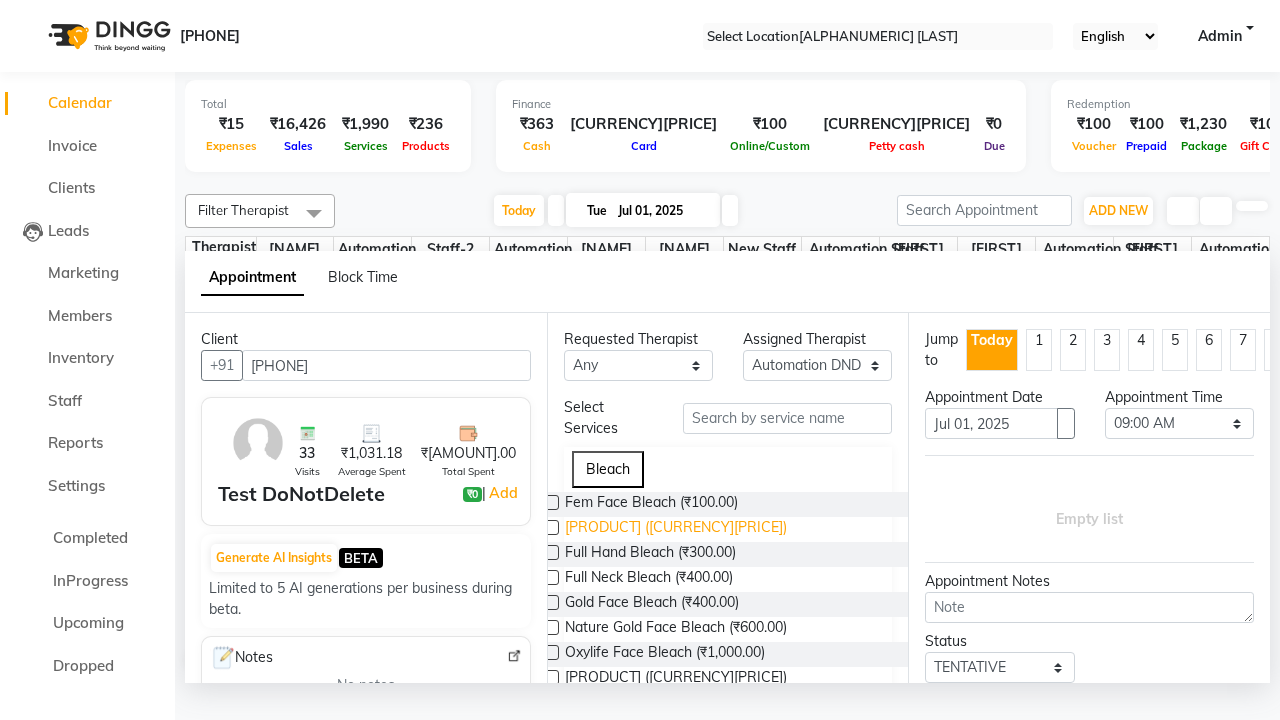 click on "[PRODUCT] ([CURRENCY][PRICE])" at bounding box center (651, 504) 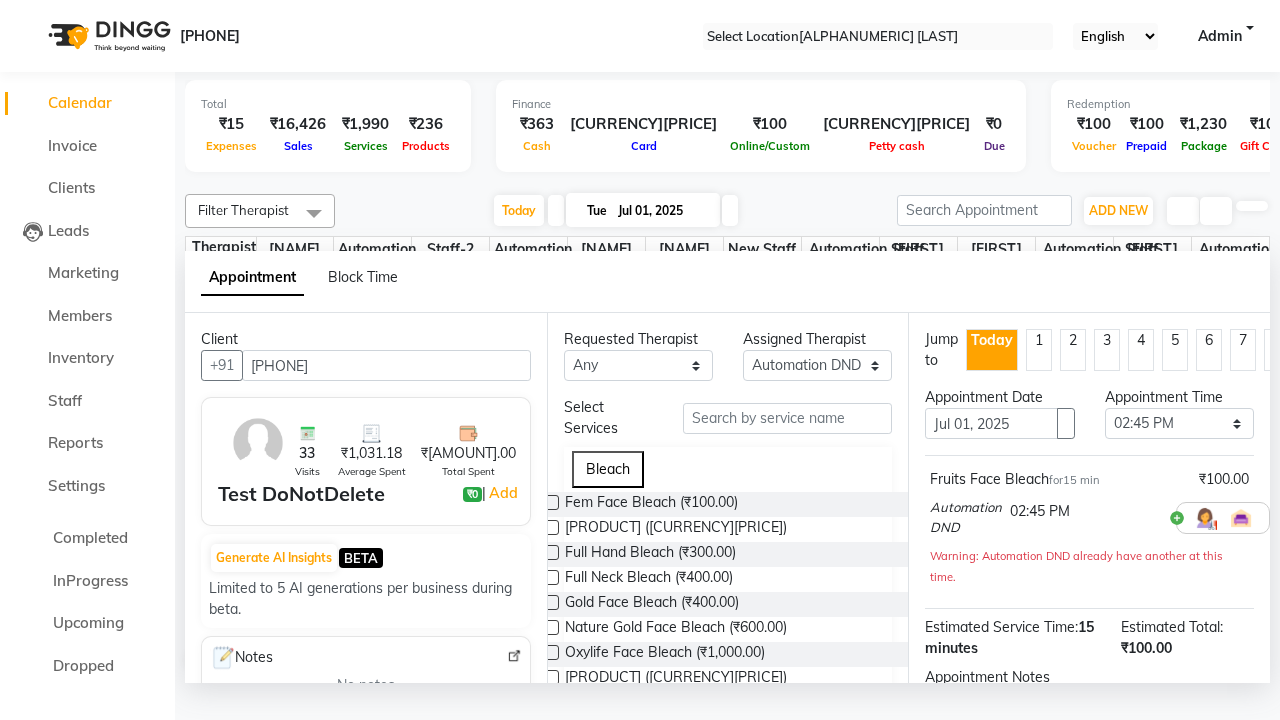 click on "Book" at bounding box center [1089, 888] 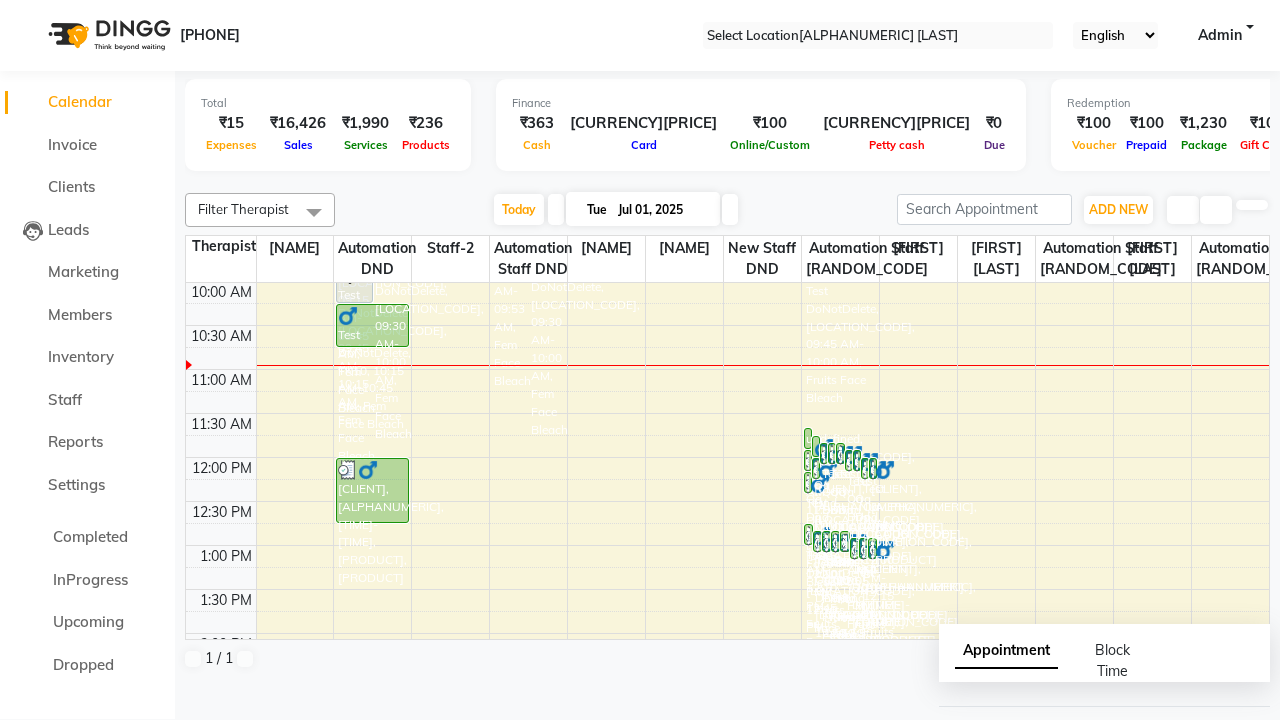 scroll, scrollTop: 0, scrollLeft: 0, axis: both 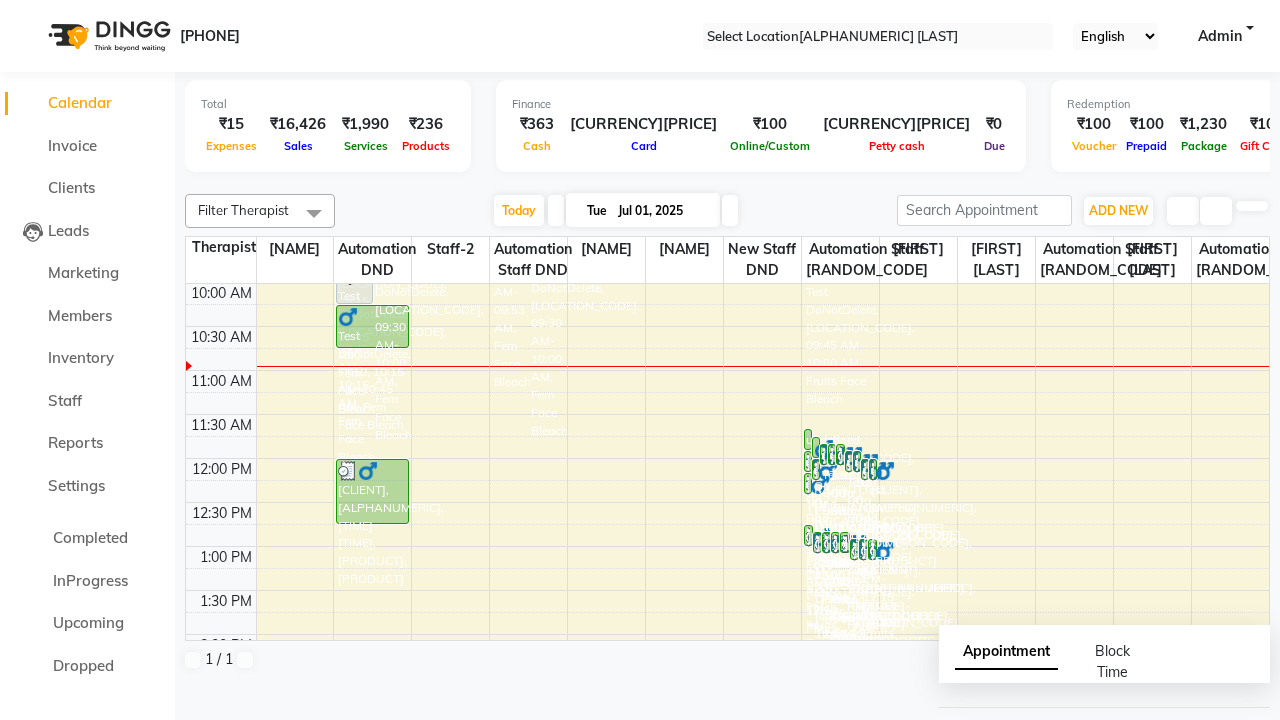 click on "Success" at bounding box center (640, 751) 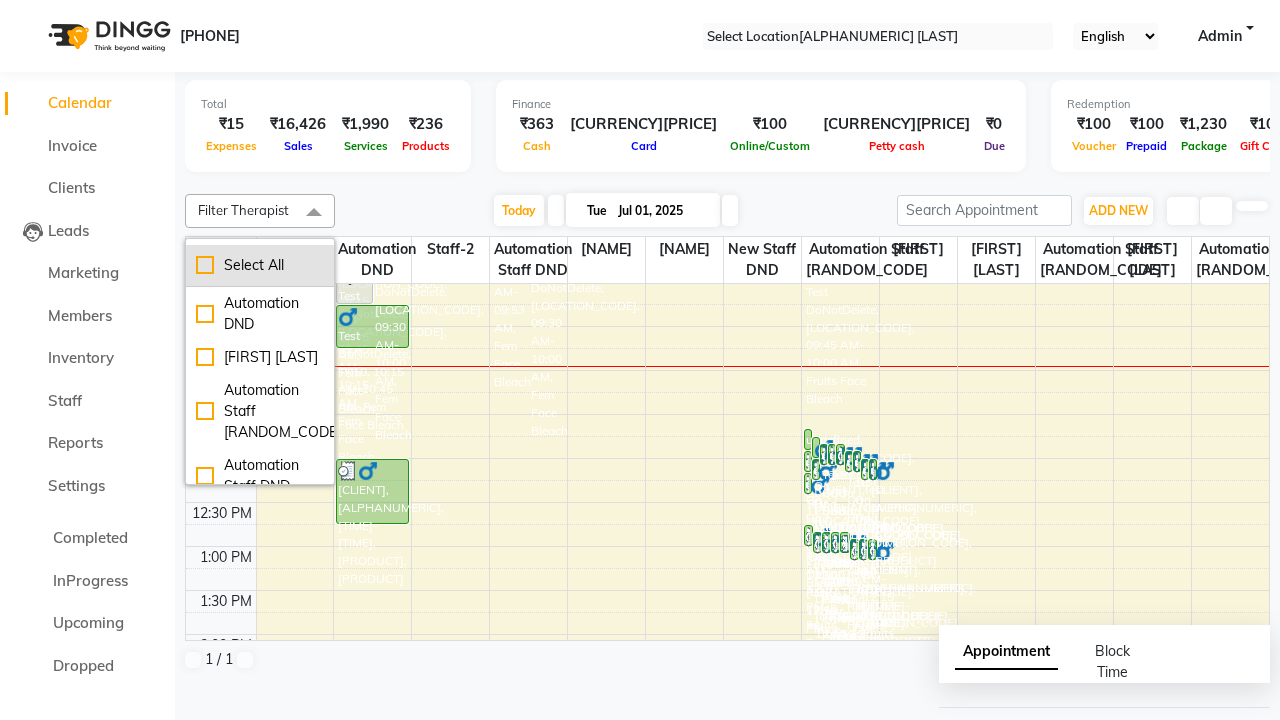 click on "Select All" at bounding box center (260, 265) 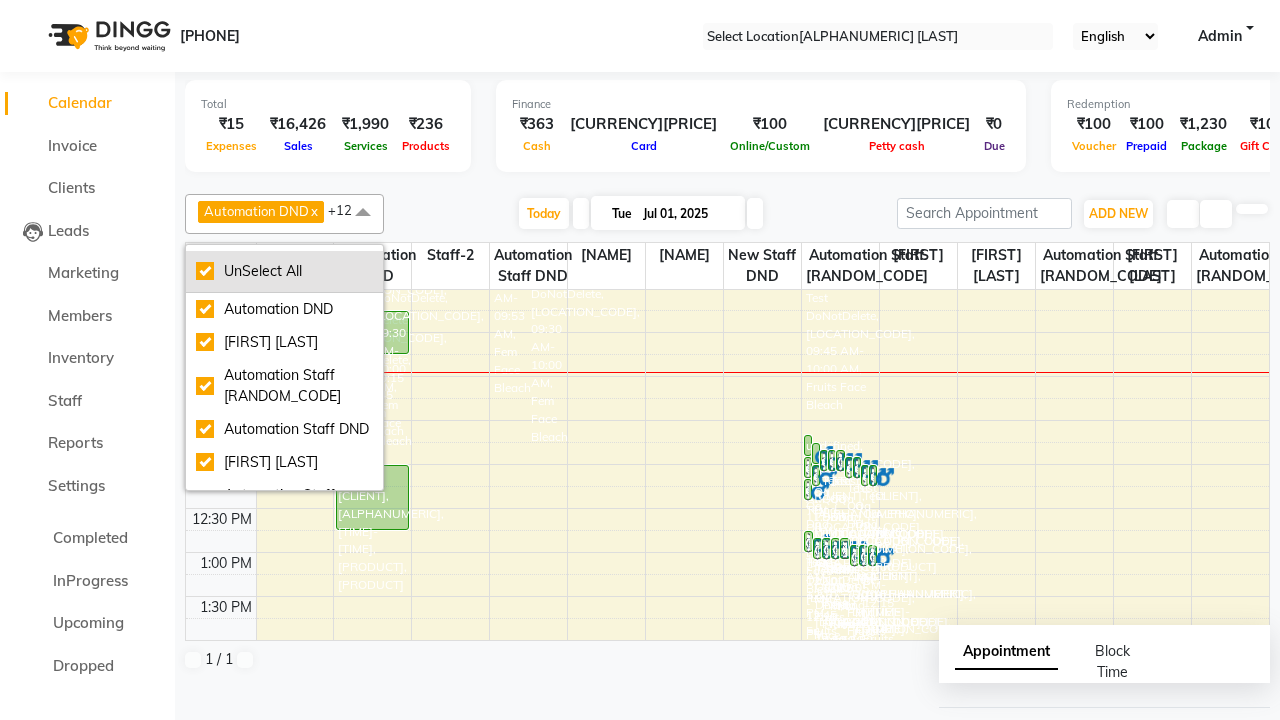 click on "UnSelect All" at bounding box center (284, 271) 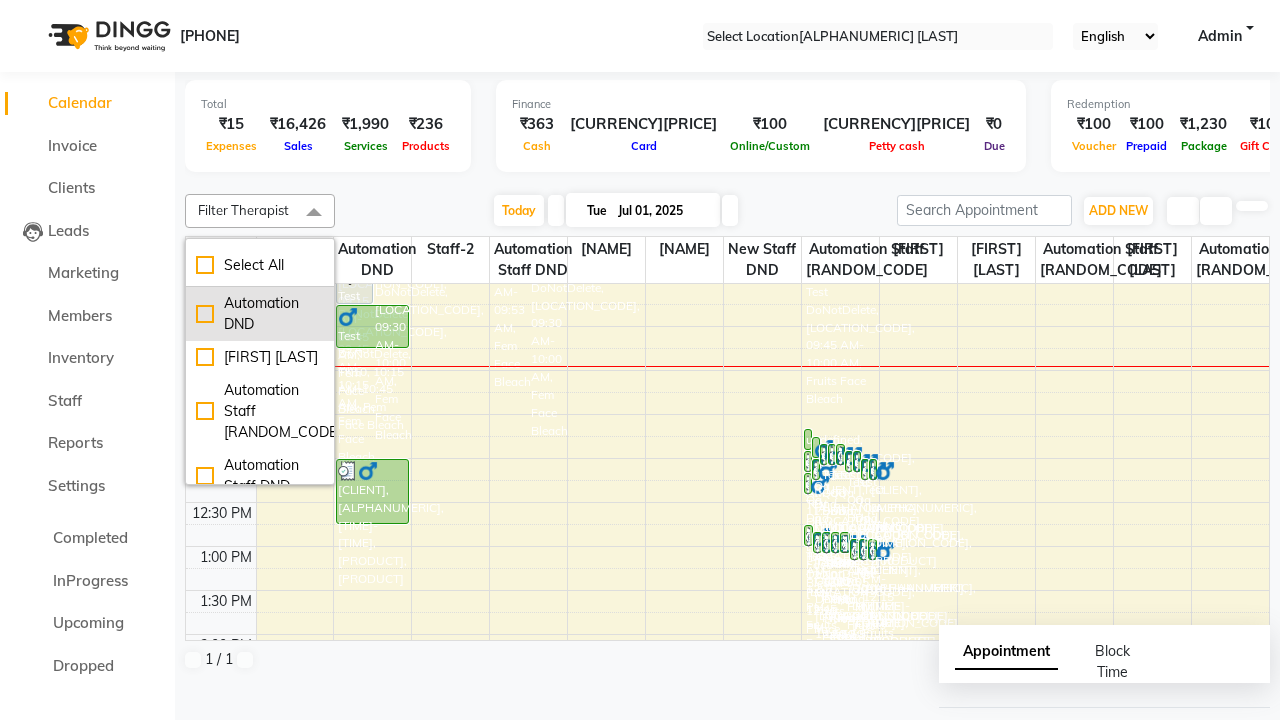click on "Automation DND" at bounding box center [260, 314] 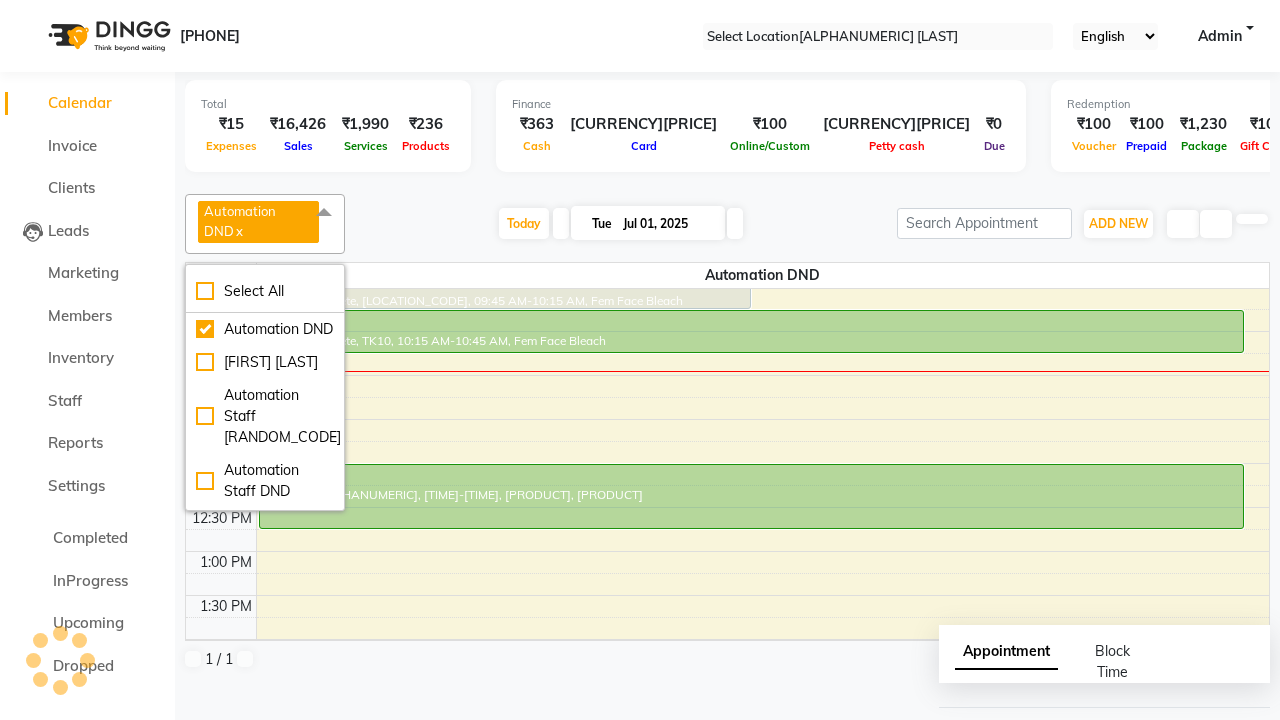 click at bounding box center [324, 213] 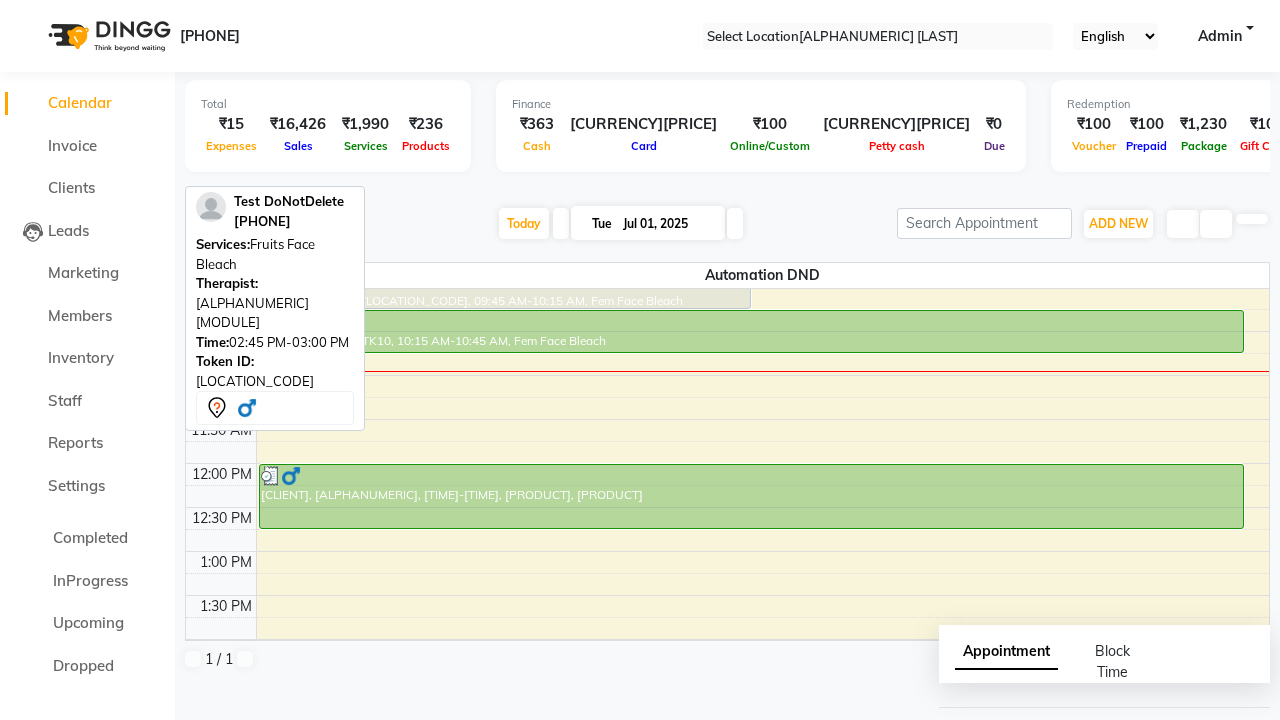 scroll, scrollTop: 429, scrollLeft: 0, axis: vertical 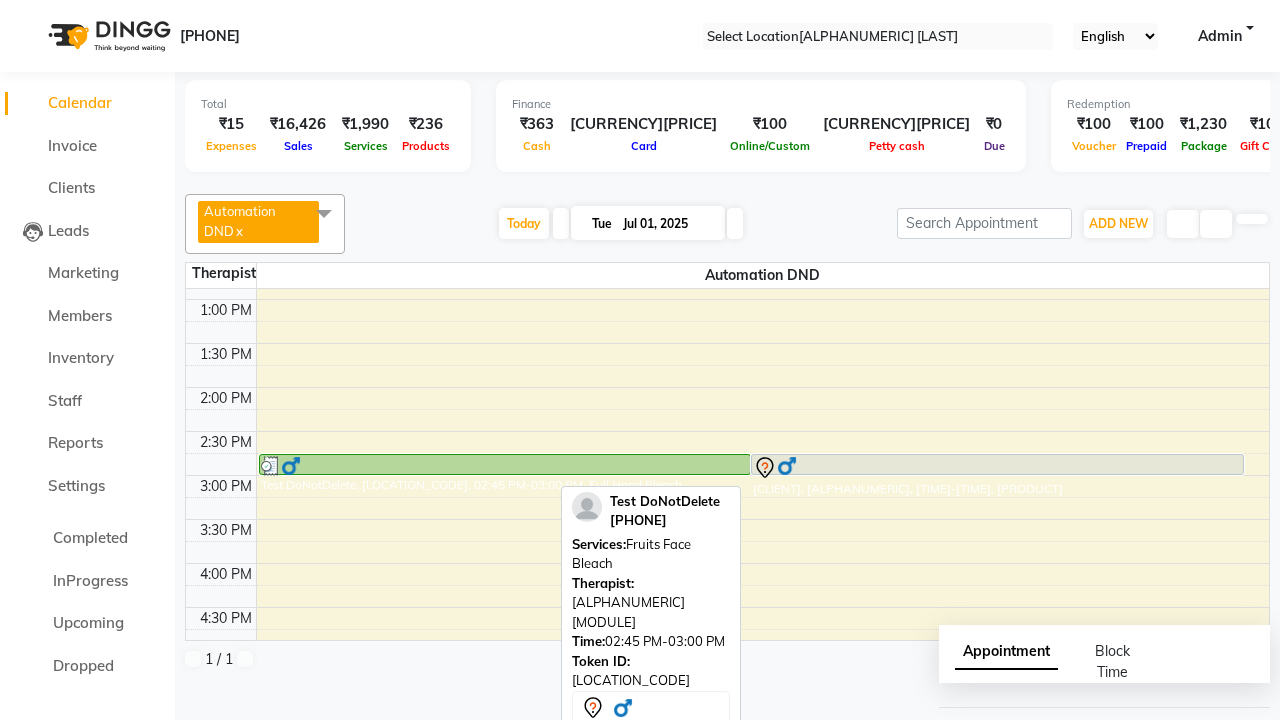 click on "Drop" at bounding box center (102, 738) 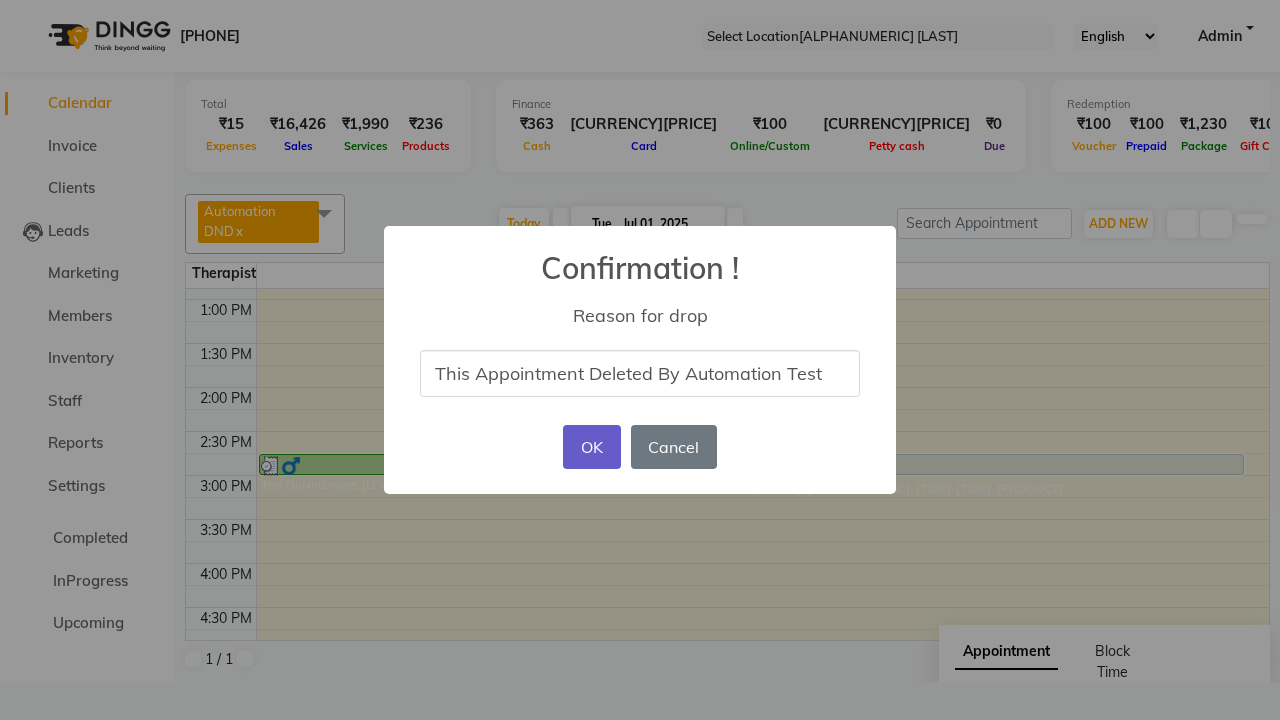 type on "This Appointment Deleted By Automation Test" 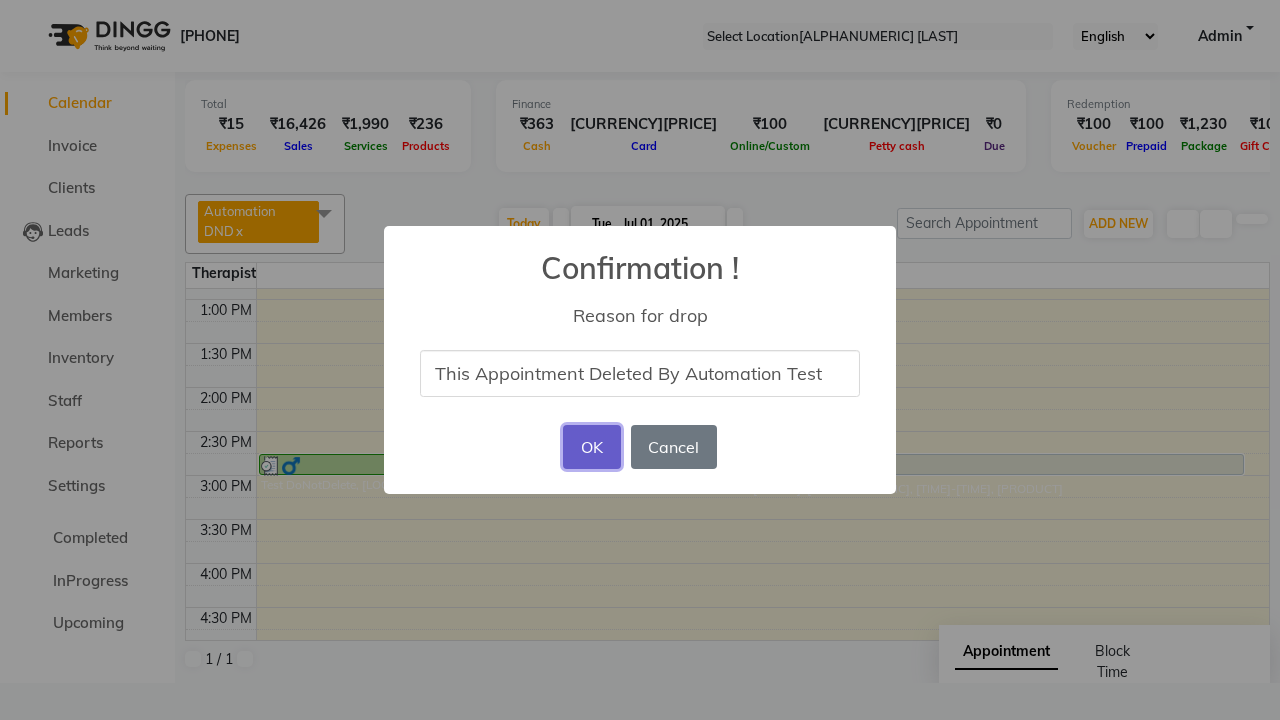 click on "OK" at bounding box center (591, 447) 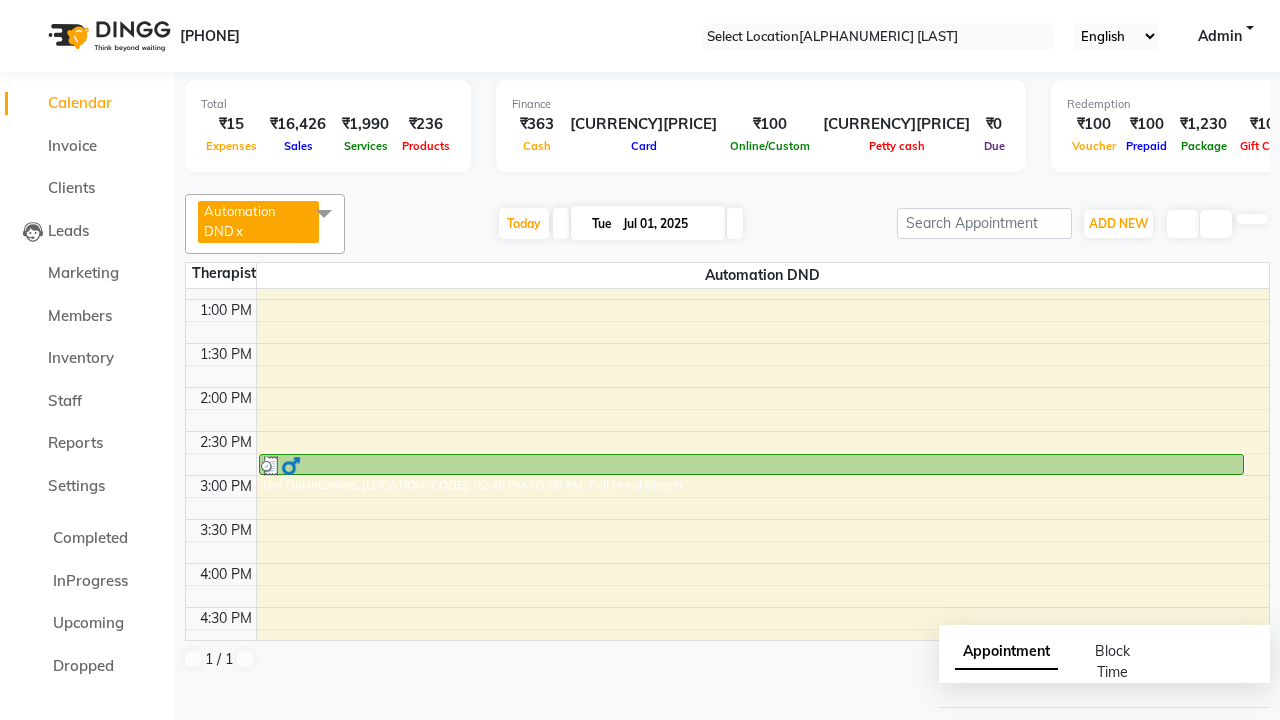 click on "successfully deleted the booking" at bounding box center [640, 751] 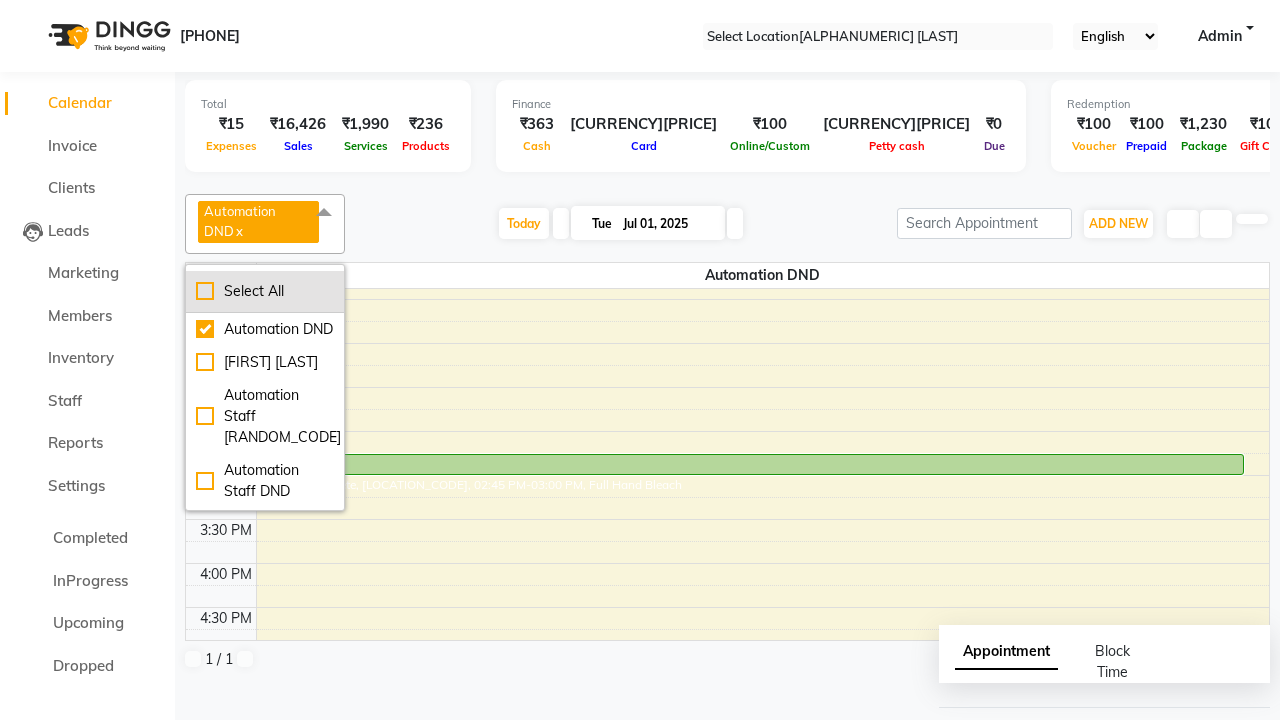 click on "Select All" at bounding box center (265, 291) 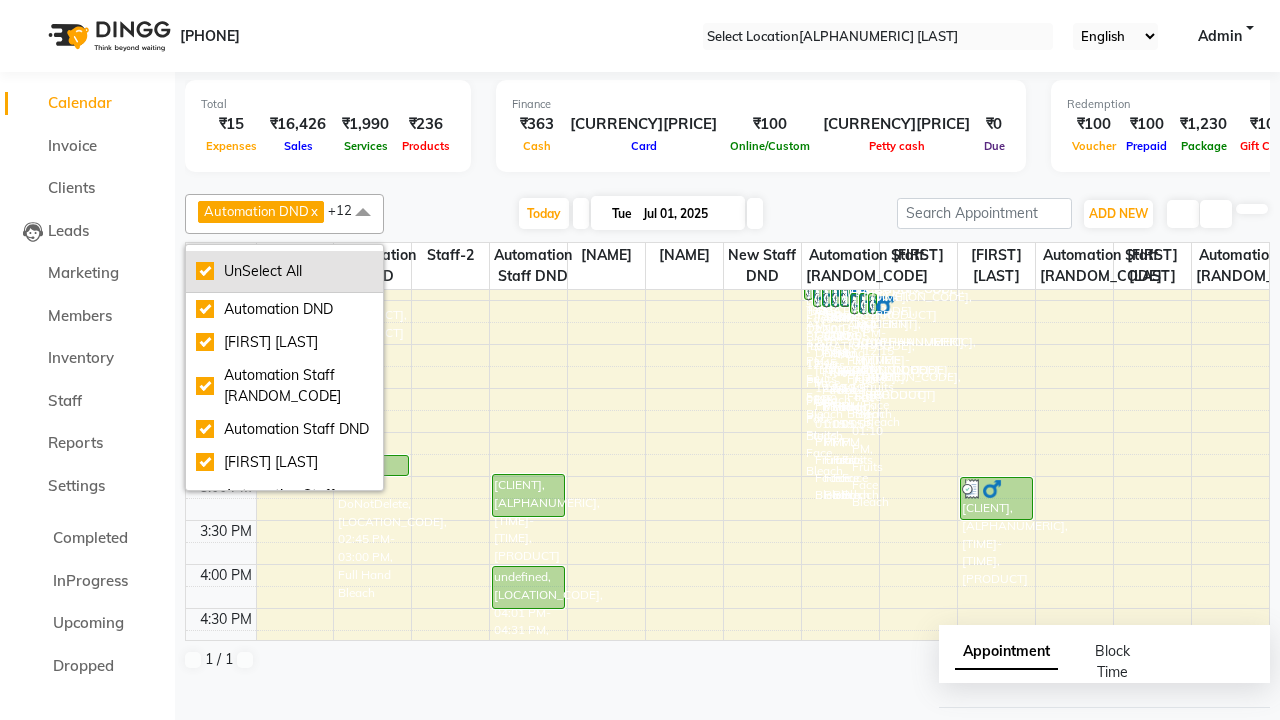 click on "UnSelect All" at bounding box center [284, 271] 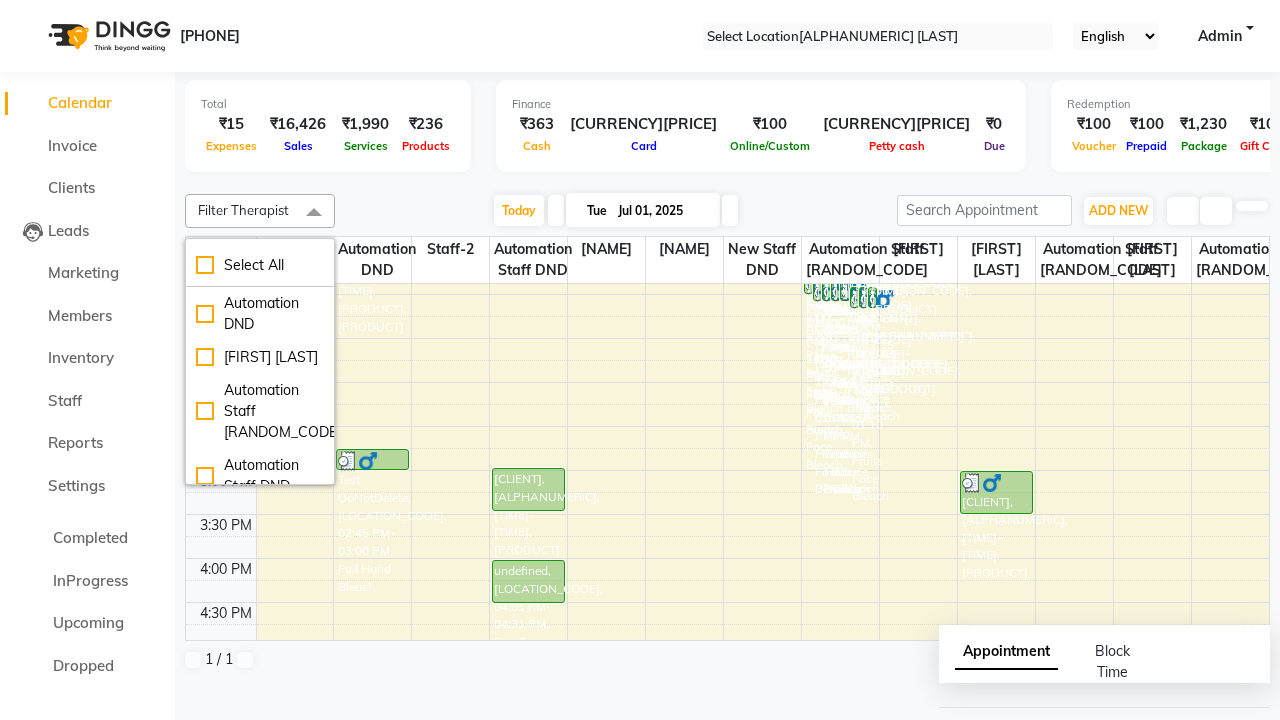 click at bounding box center (314, 213) 